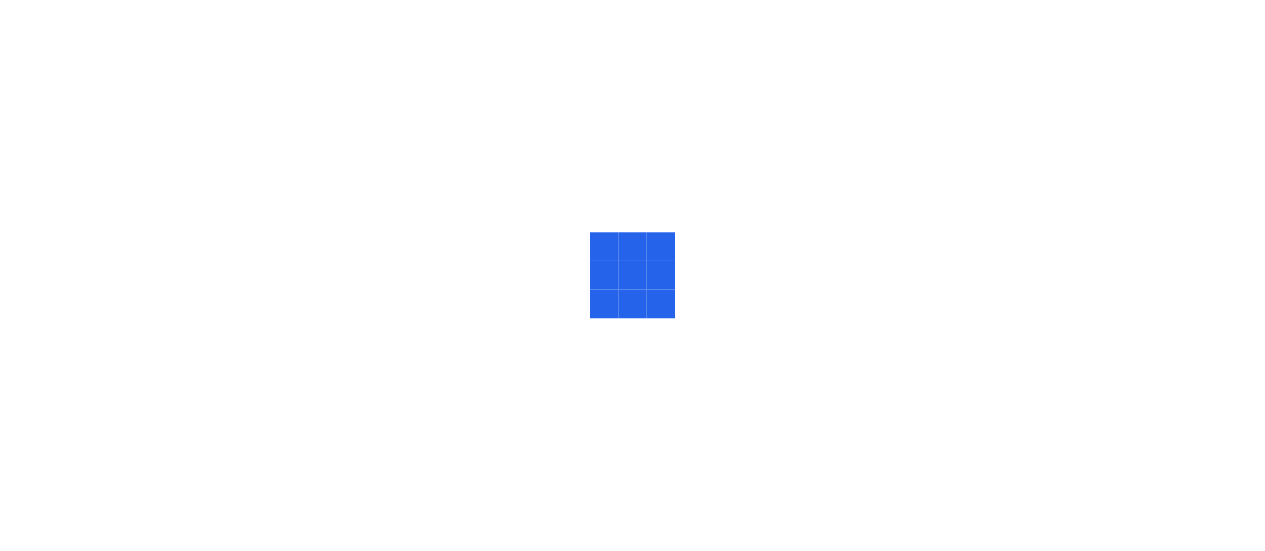 scroll, scrollTop: 0, scrollLeft: 0, axis: both 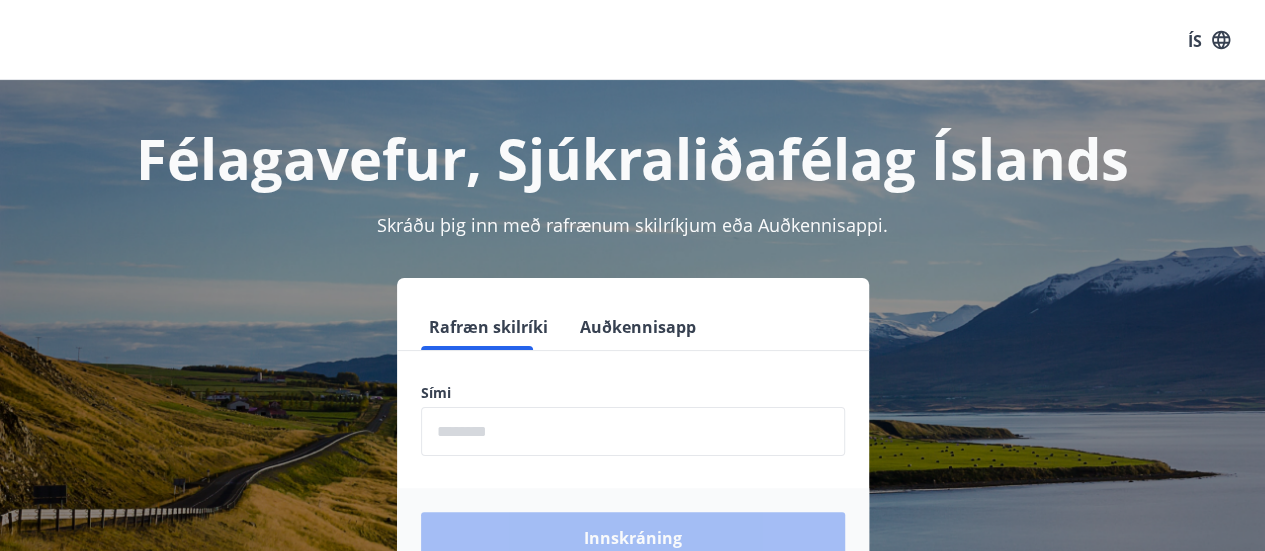 click at bounding box center [633, 431] 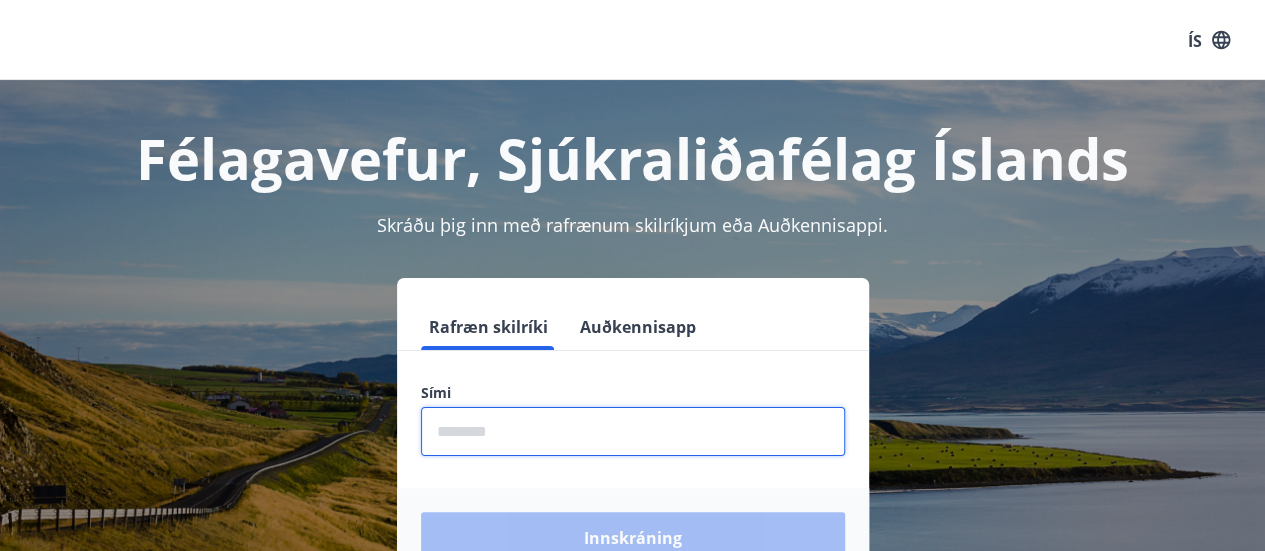 type on "********" 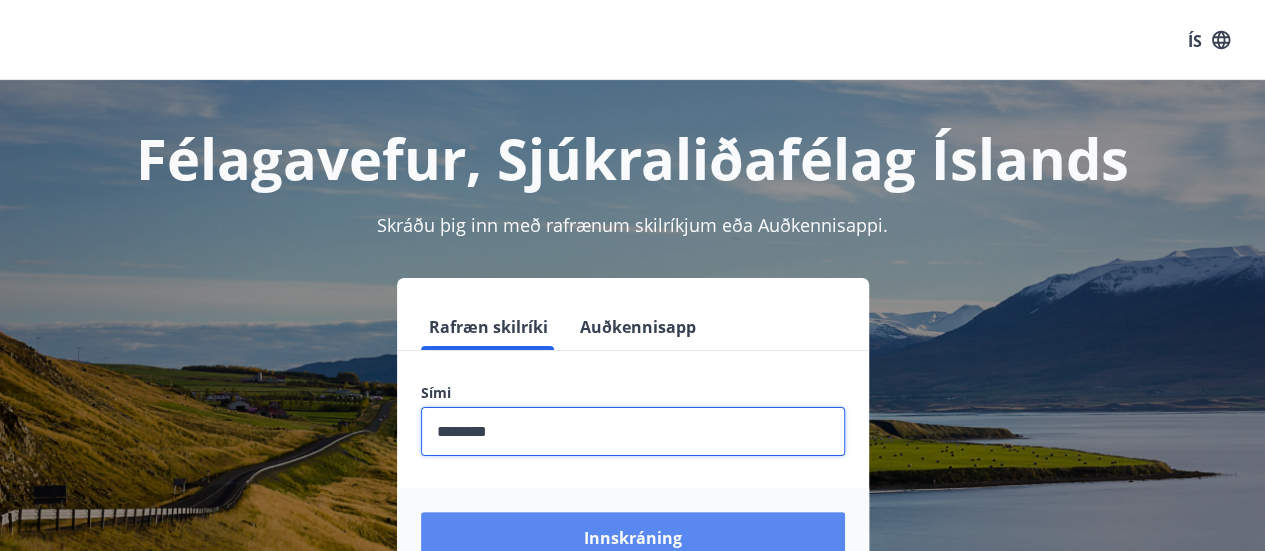 click on "Innskráning" at bounding box center [633, 538] 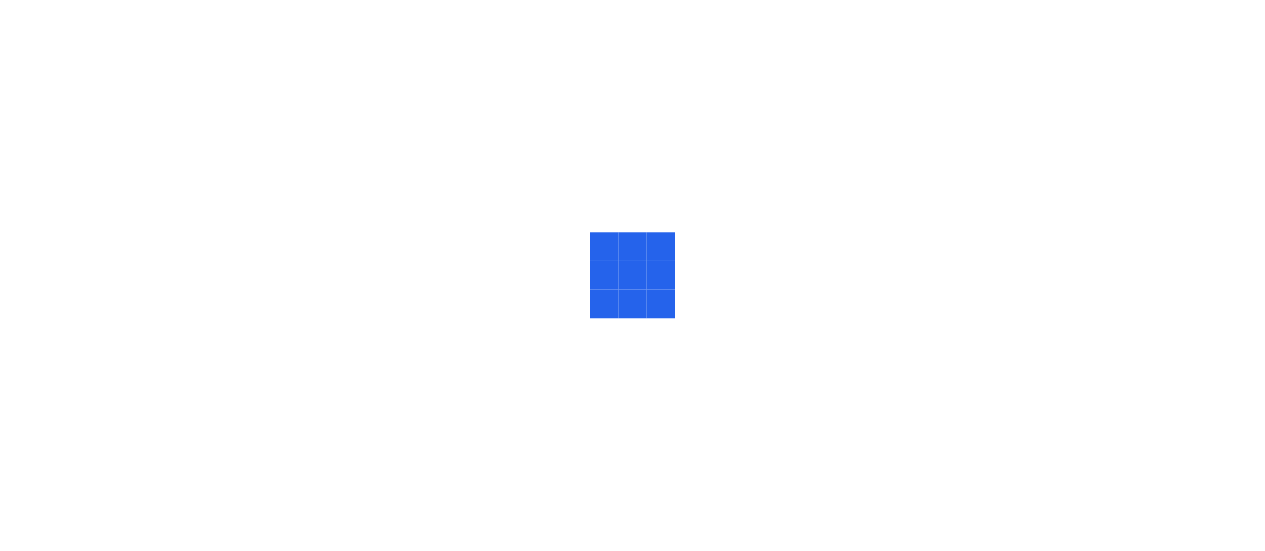 scroll, scrollTop: 0, scrollLeft: 0, axis: both 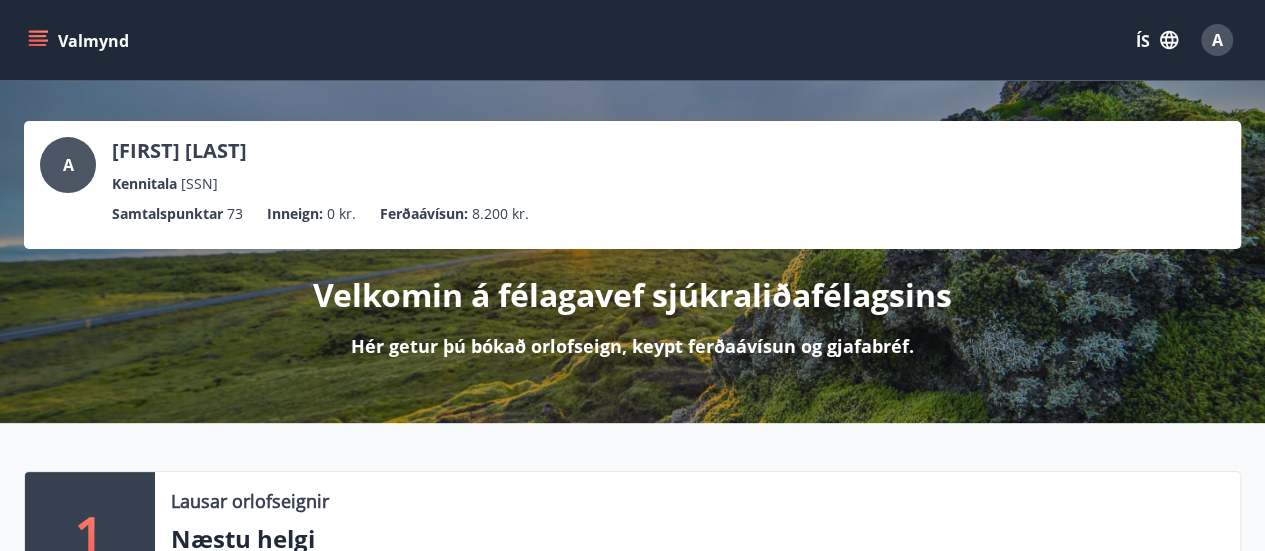 click on "Valmynd" at bounding box center (80, 40) 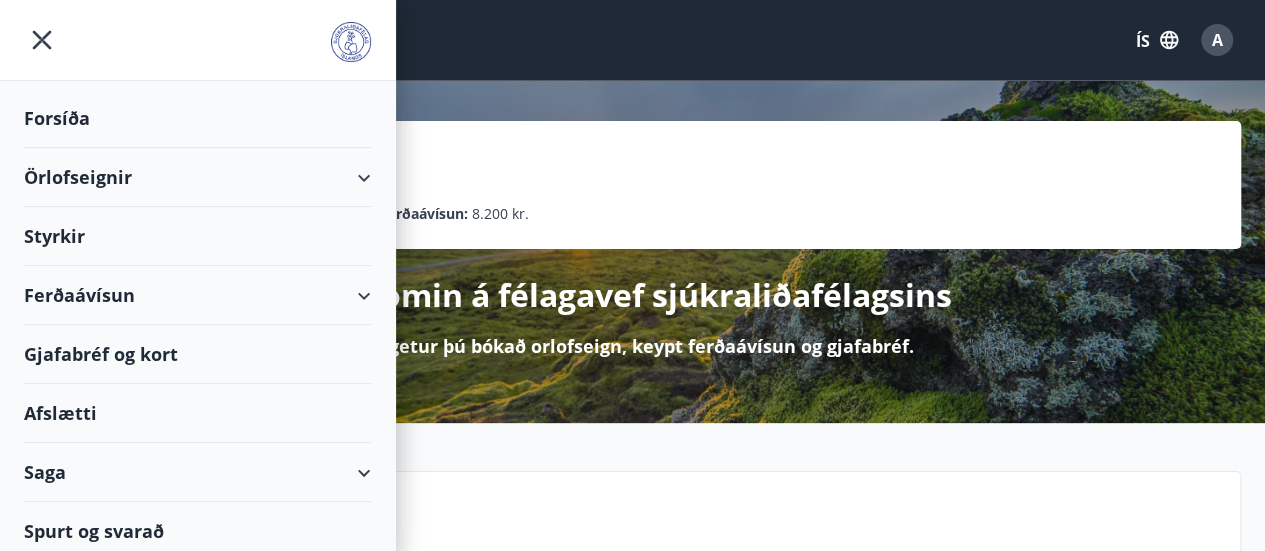 click on "Ferðaávísun" at bounding box center (197, 295) 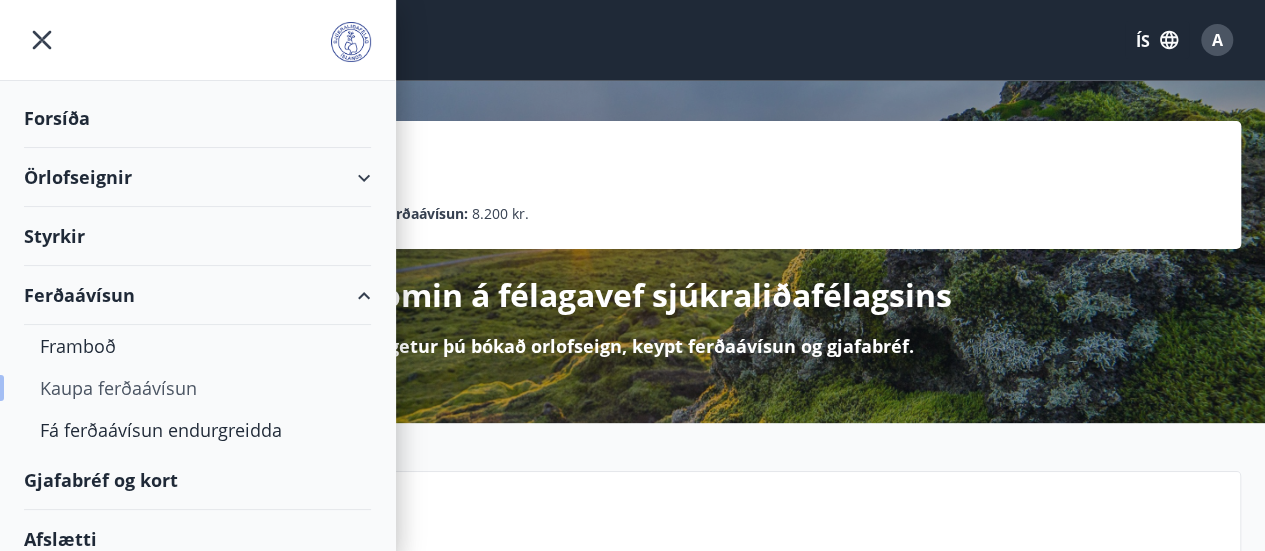 click on "Kaupa ferðaávísun" at bounding box center [118, 388] 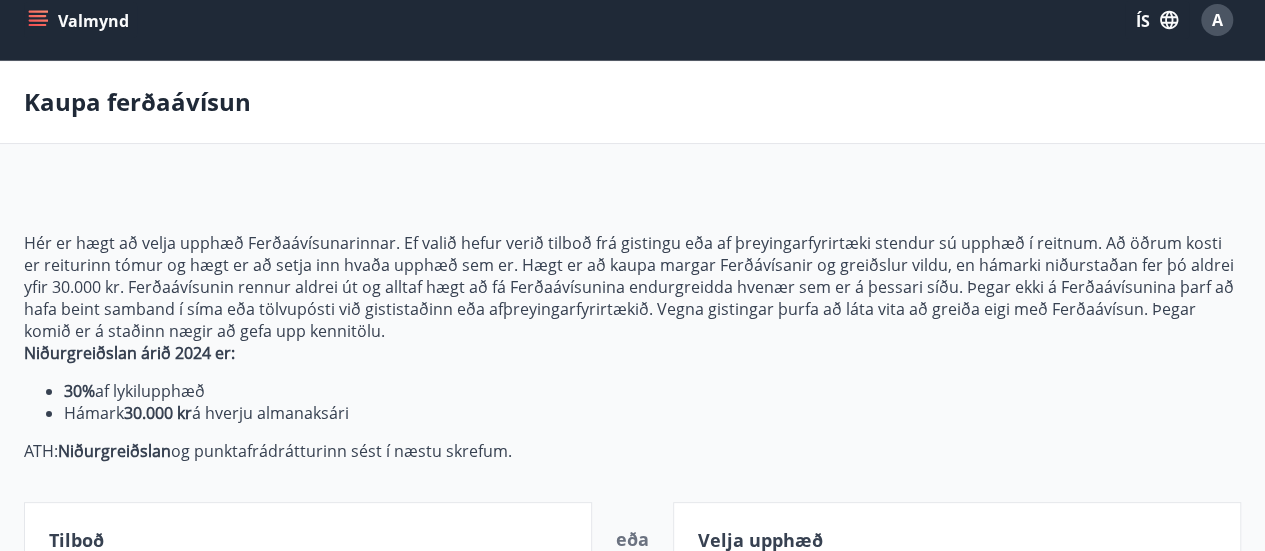 scroll, scrollTop: 0, scrollLeft: 0, axis: both 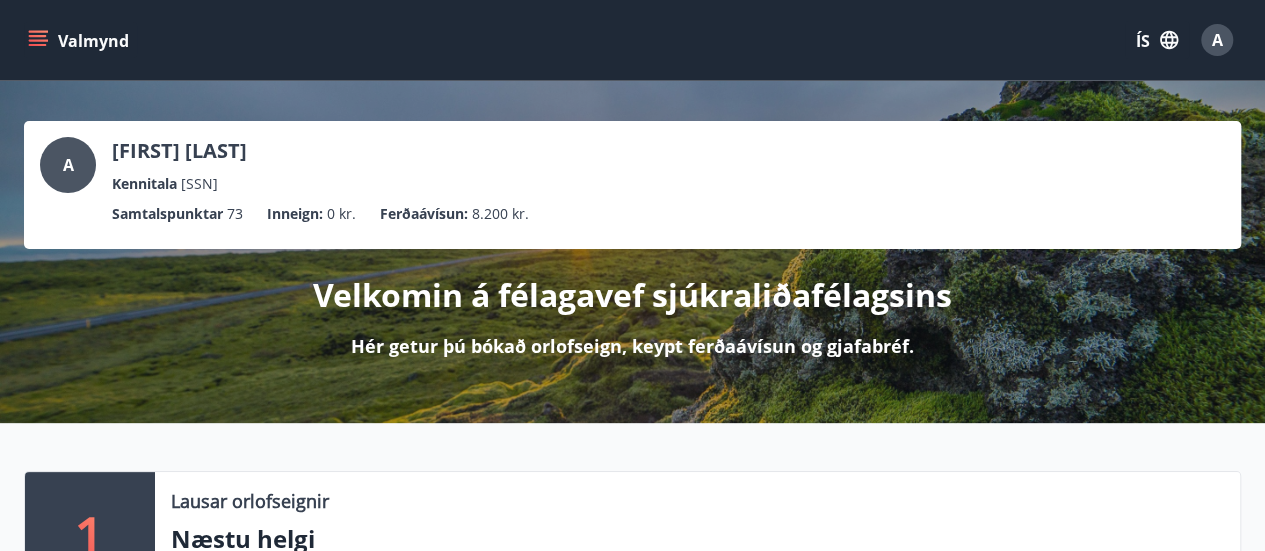 click at bounding box center [38, 36] 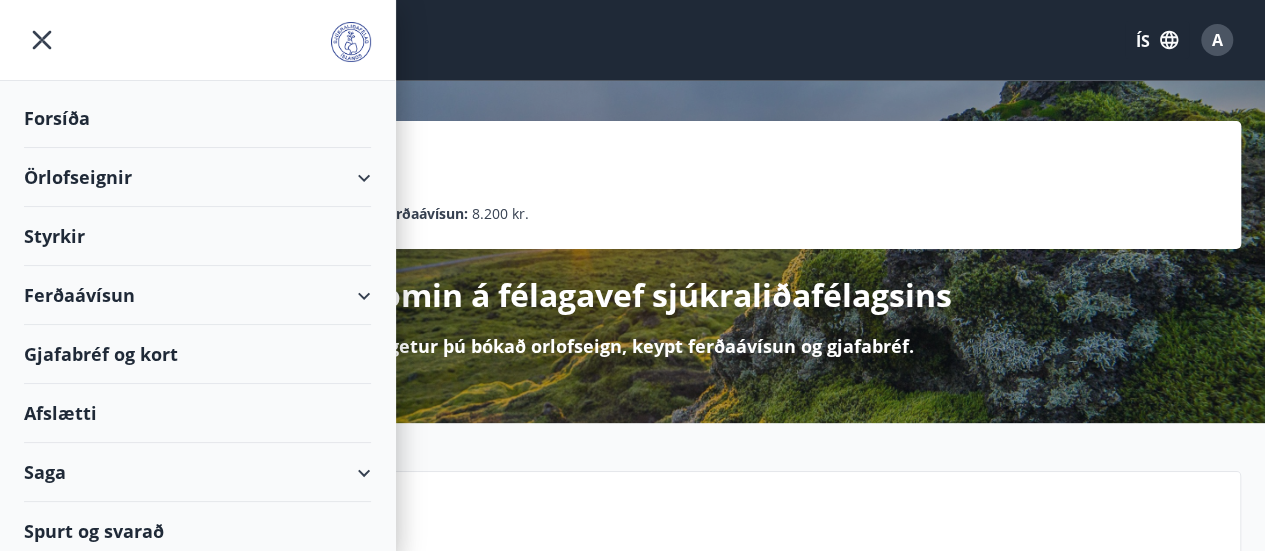 scroll, scrollTop: 0, scrollLeft: 0, axis: both 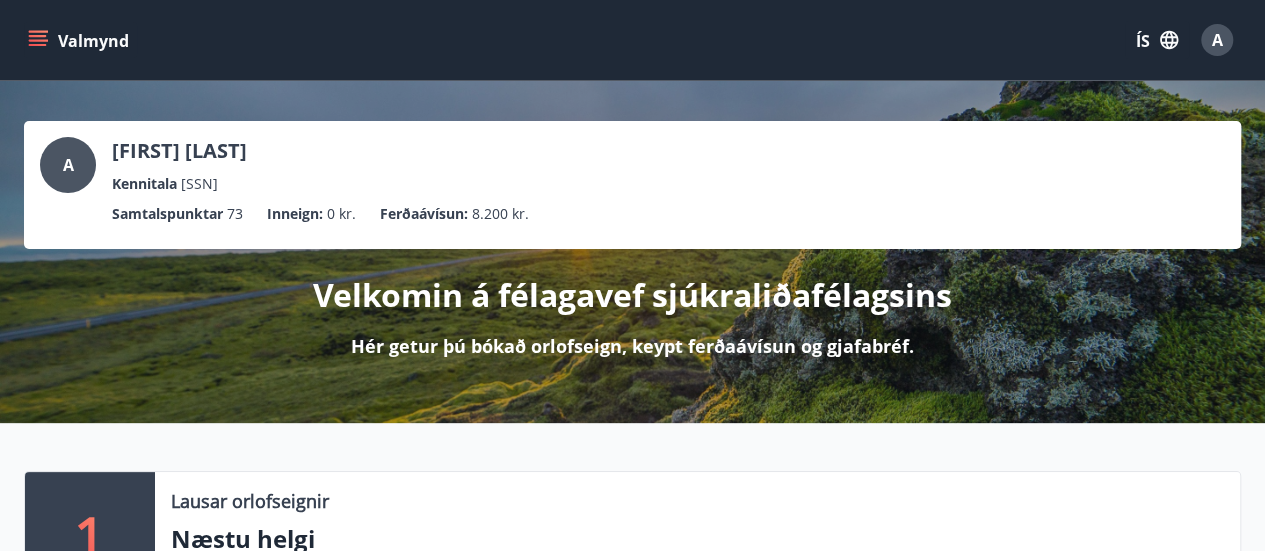 click on "ÍS" at bounding box center (1143, 41) 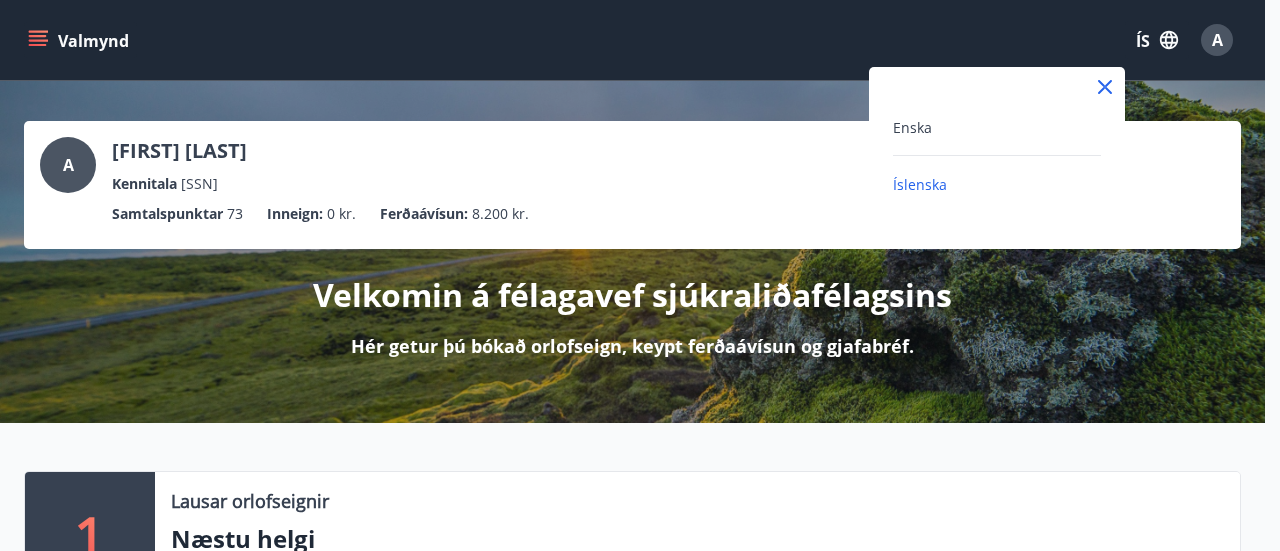 click at bounding box center [640, 275] 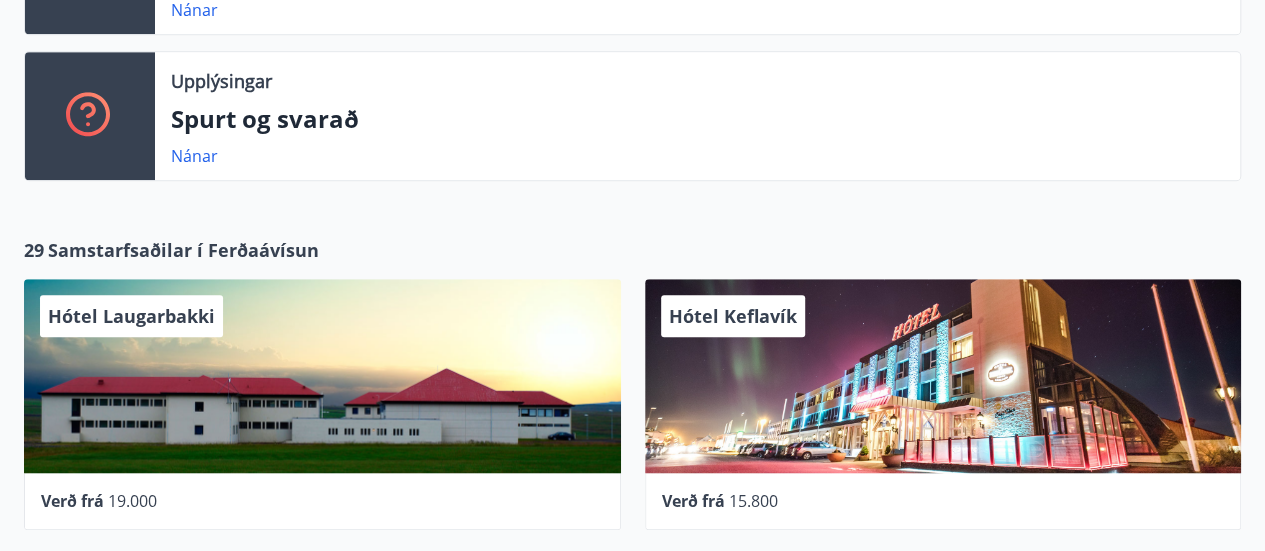 scroll, scrollTop: 0, scrollLeft: 0, axis: both 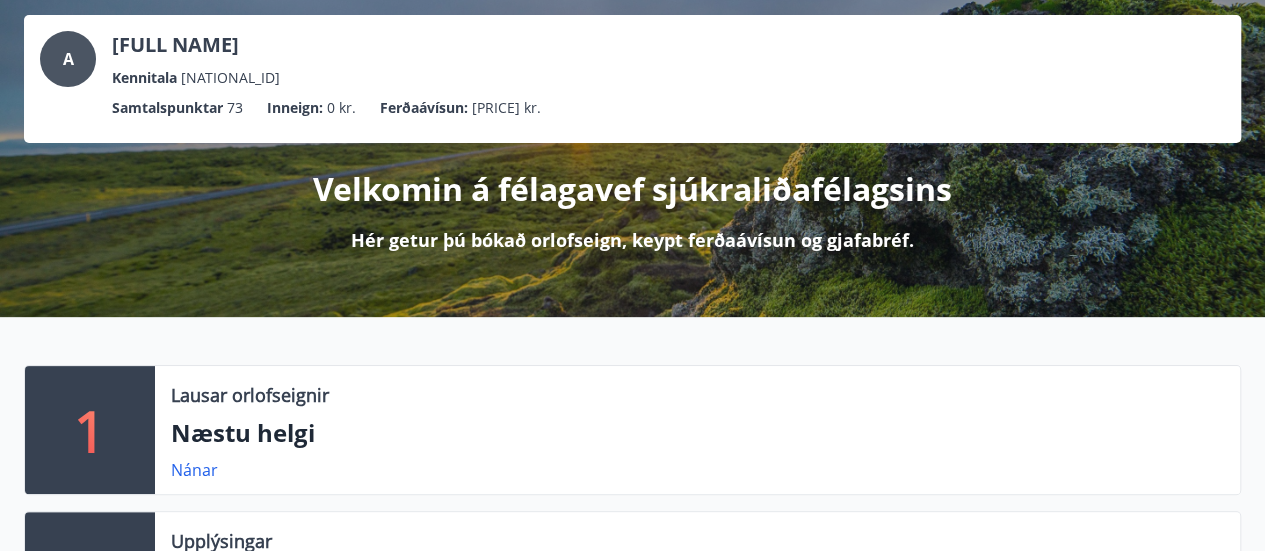click on ":" at bounding box center (167, 107) 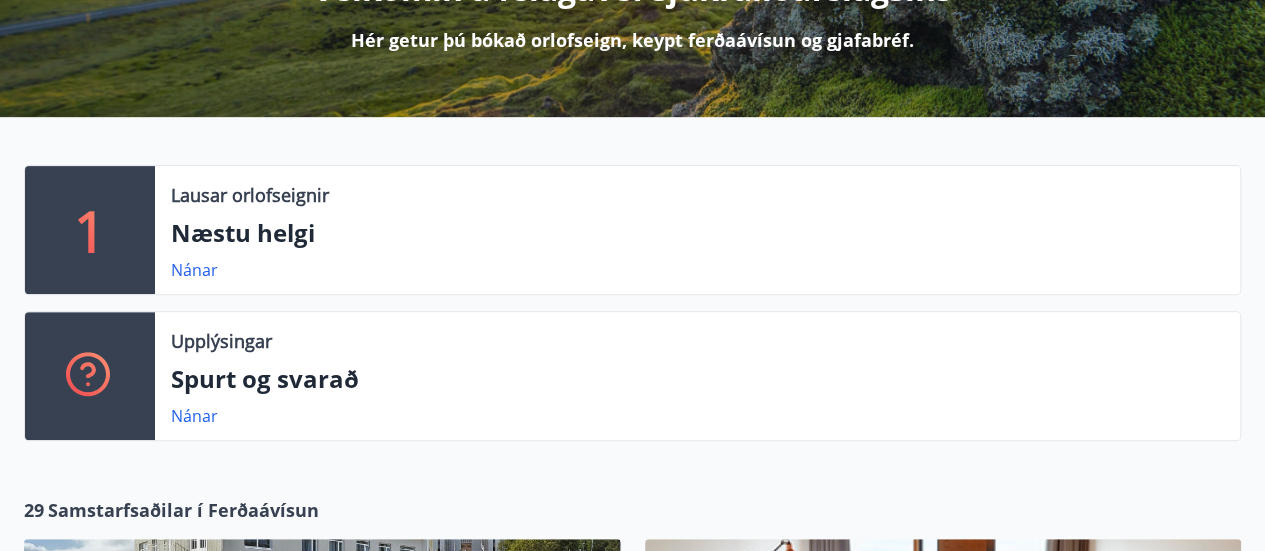 scroll, scrollTop: 330, scrollLeft: 0, axis: vertical 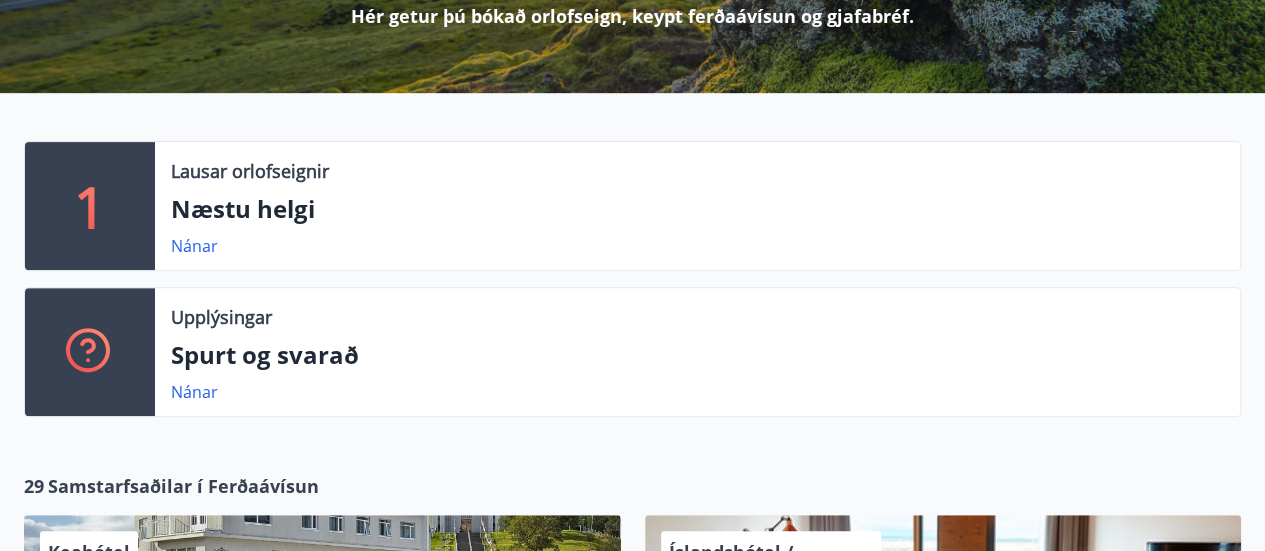 click on "Spurt og svarað" at bounding box center (243, 208) 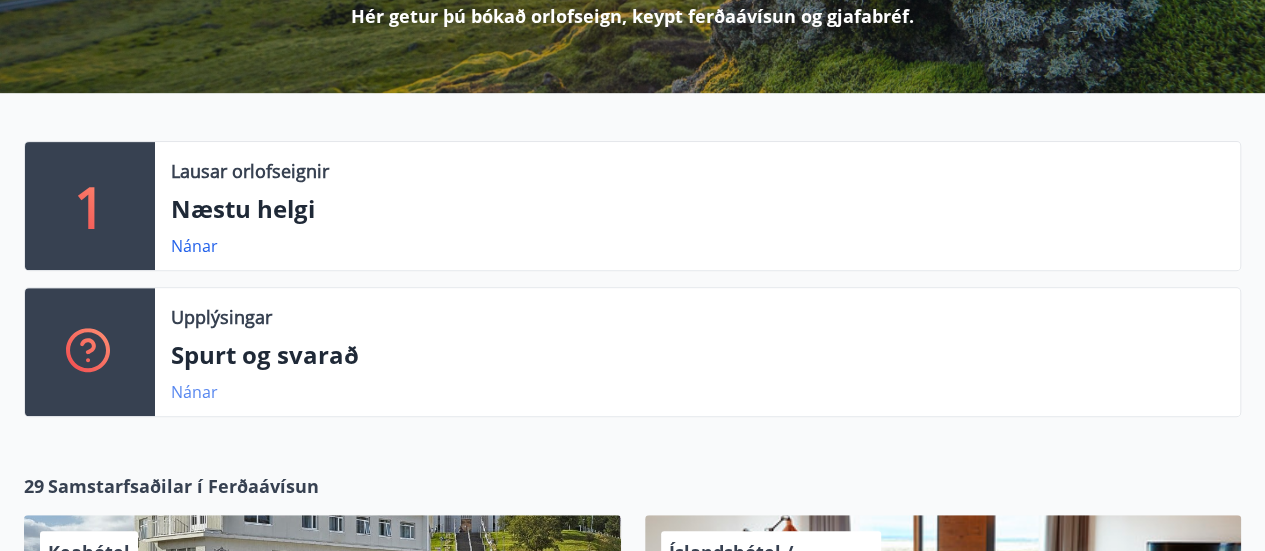 click on "Nánar" at bounding box center [194, 246] 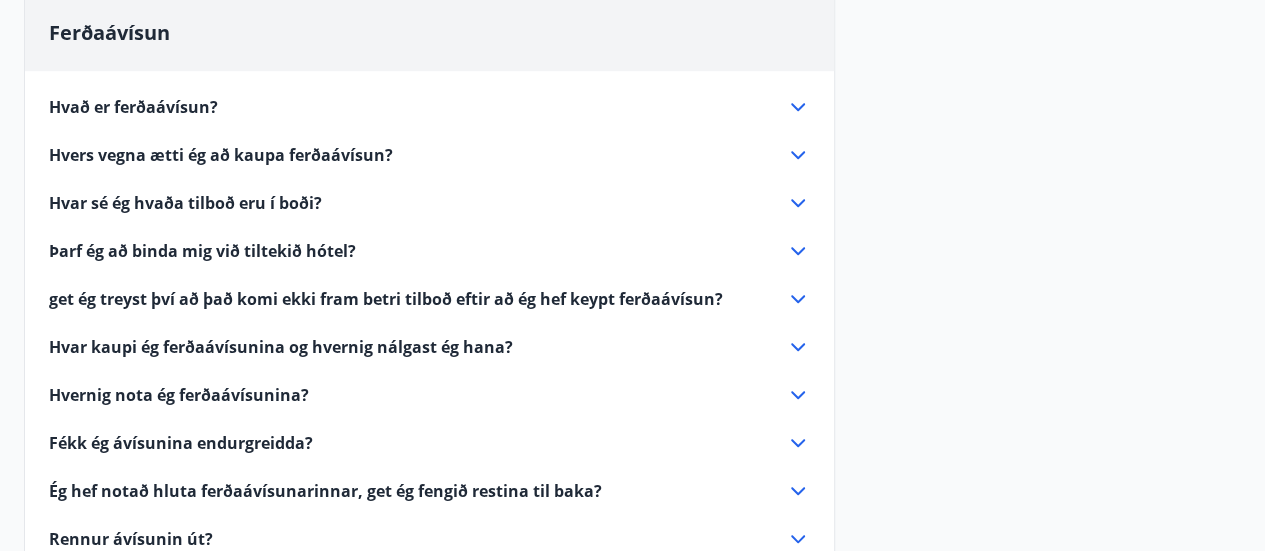scroll, scrollTop: 576, scrollLeft: 0, axis: vertical 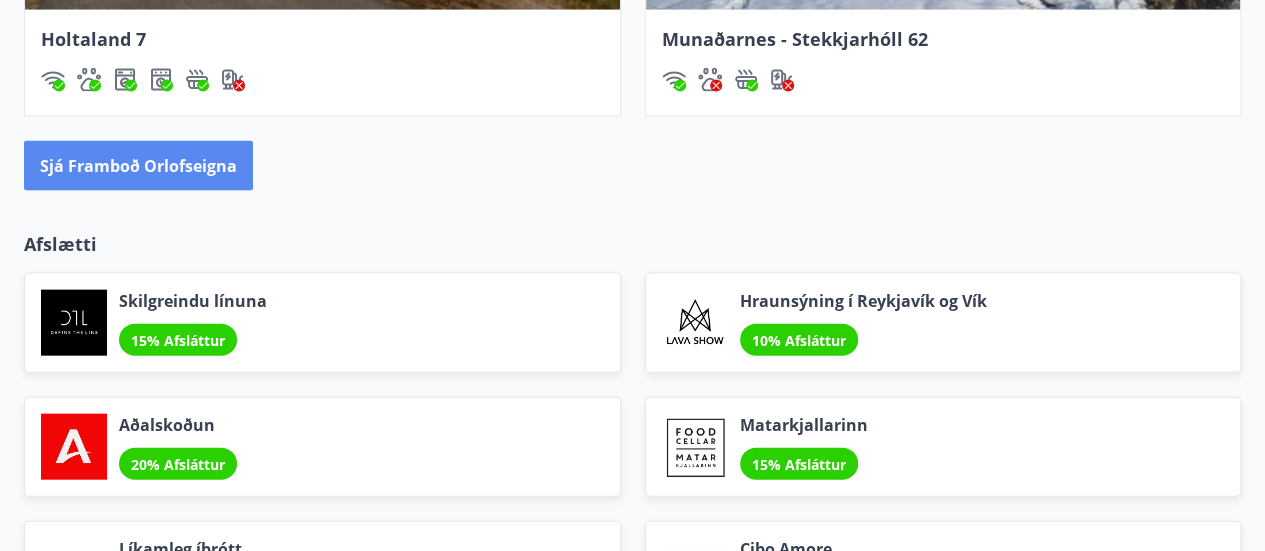 click on "Sjá framboð orlofseigna" at bounding box center [138, 167] 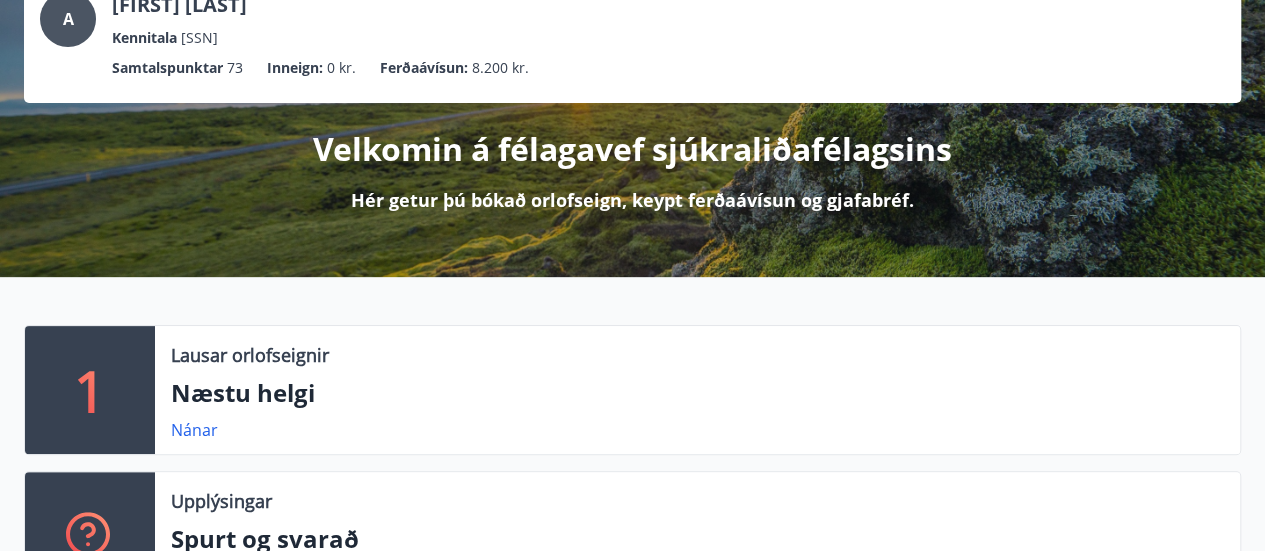 scroll, scrollTop: 0, scrollLeft: 0, axis: both 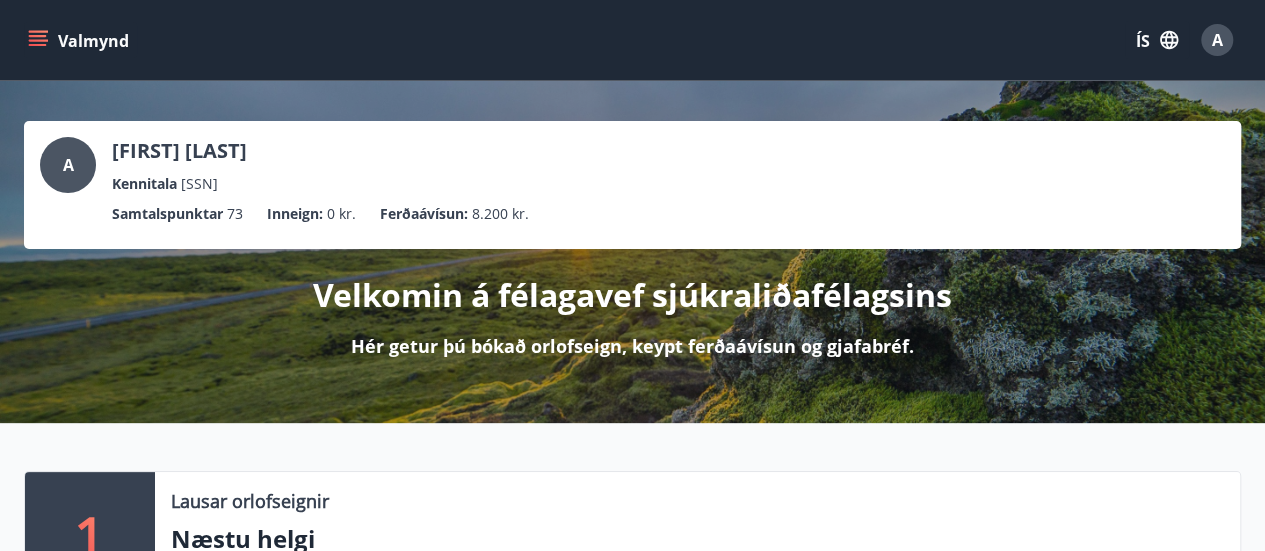 click on "Ferðaávísun  :" at bounding box center [167, 214] 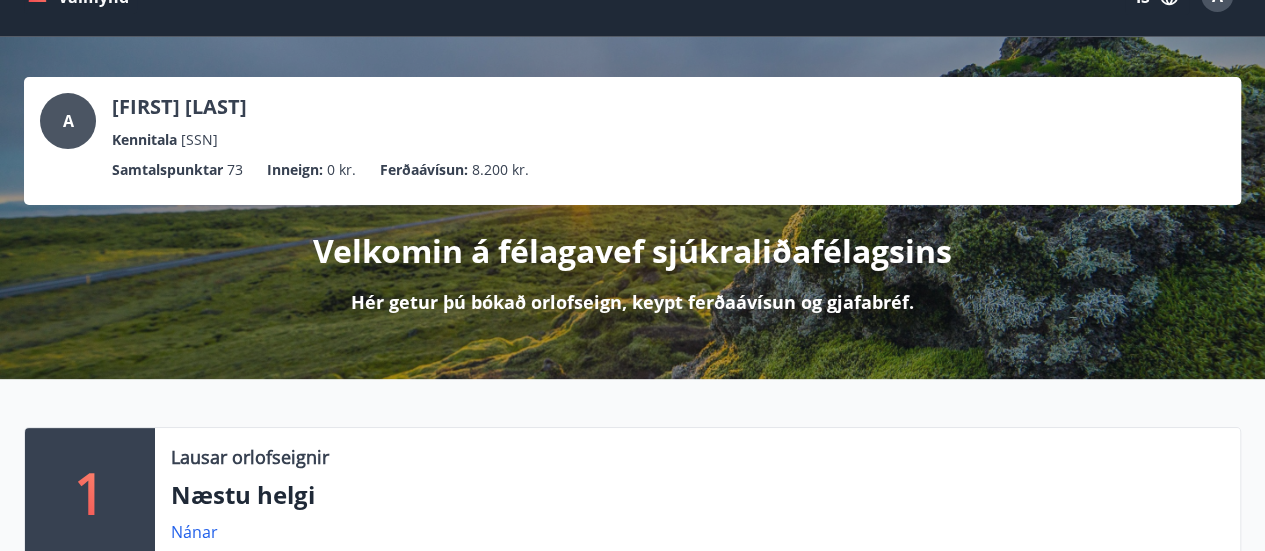 scroll, scrollTop: 0, scrollLeft: 0, axis: both 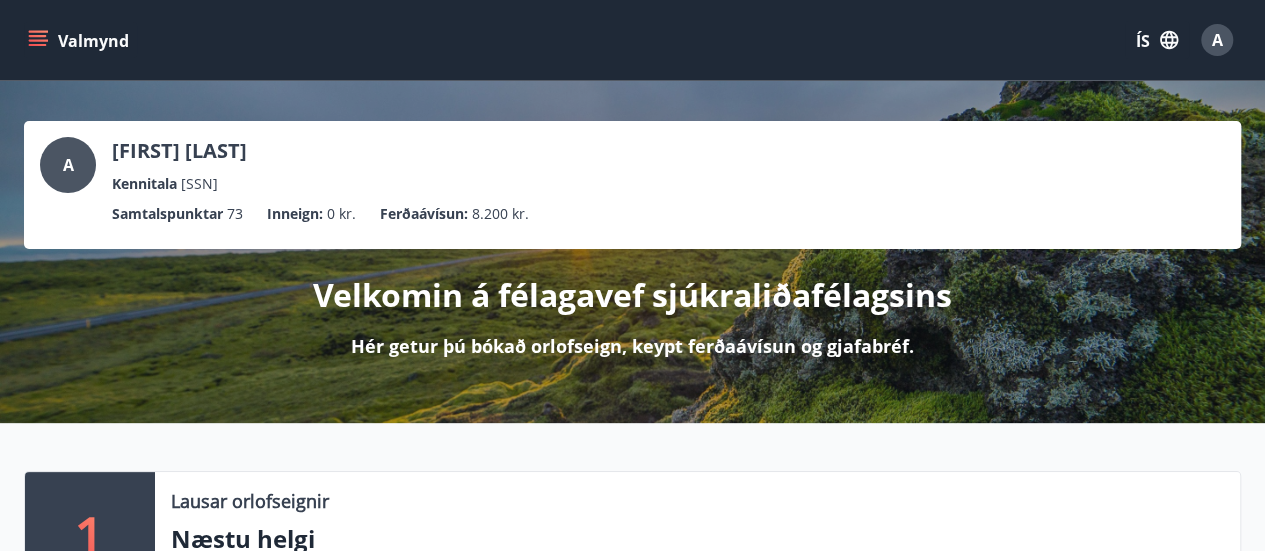 click at bounding box center (38, 36) 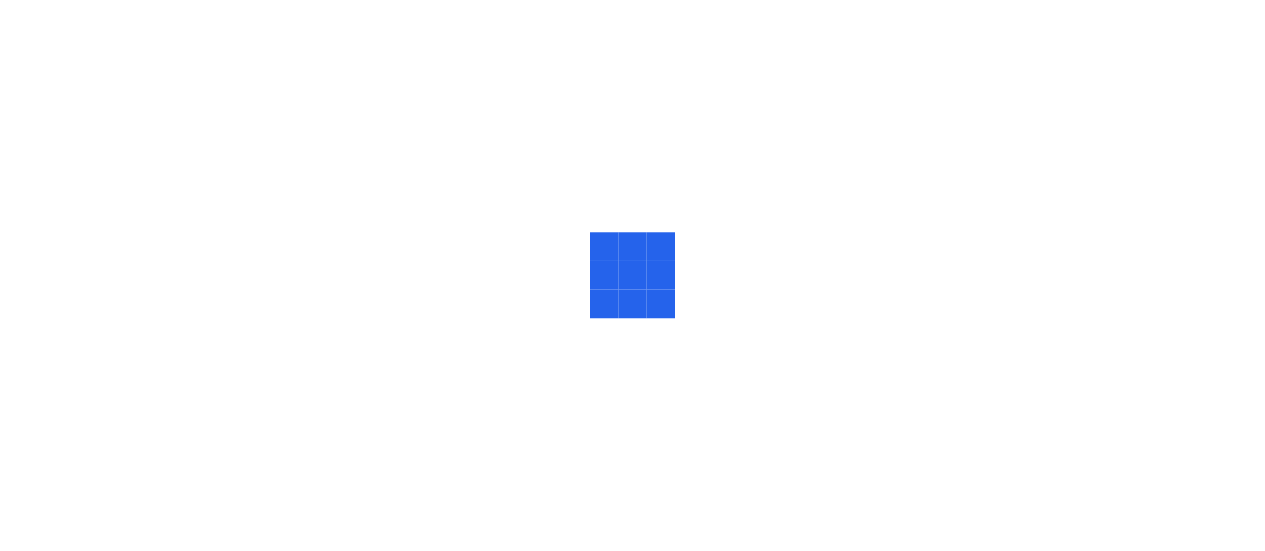 scroll, scrollTop: 0, scrollLeft: 0, axis: both 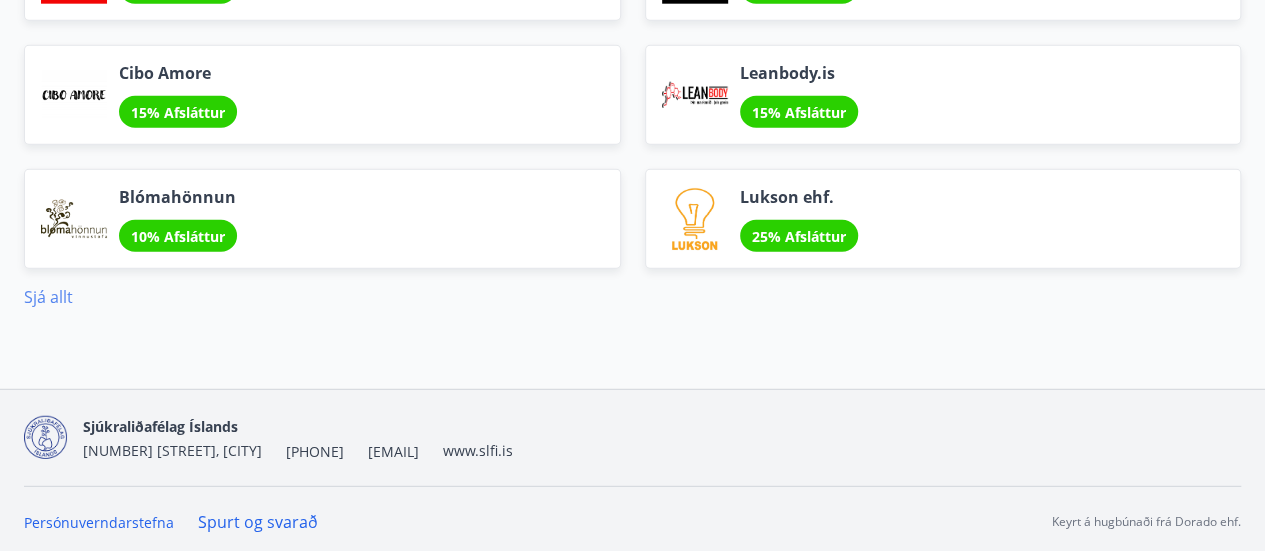 click on "Sjá allt" at bounding box center [48, 297] 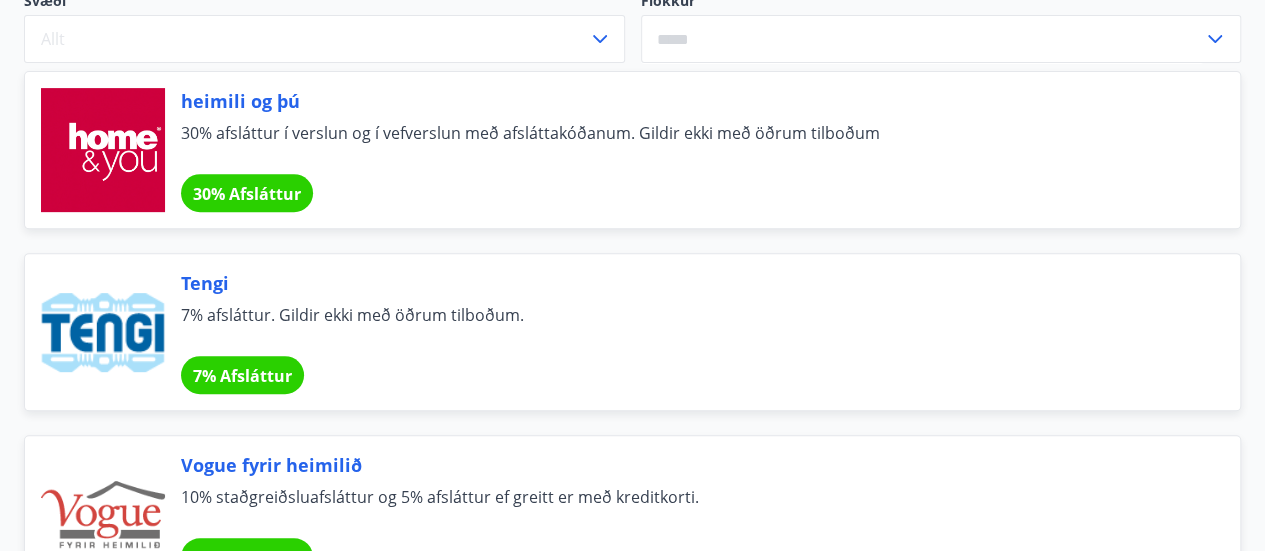 scroll, scrollTop: 304, scrollLeft: 0, axis: vertical 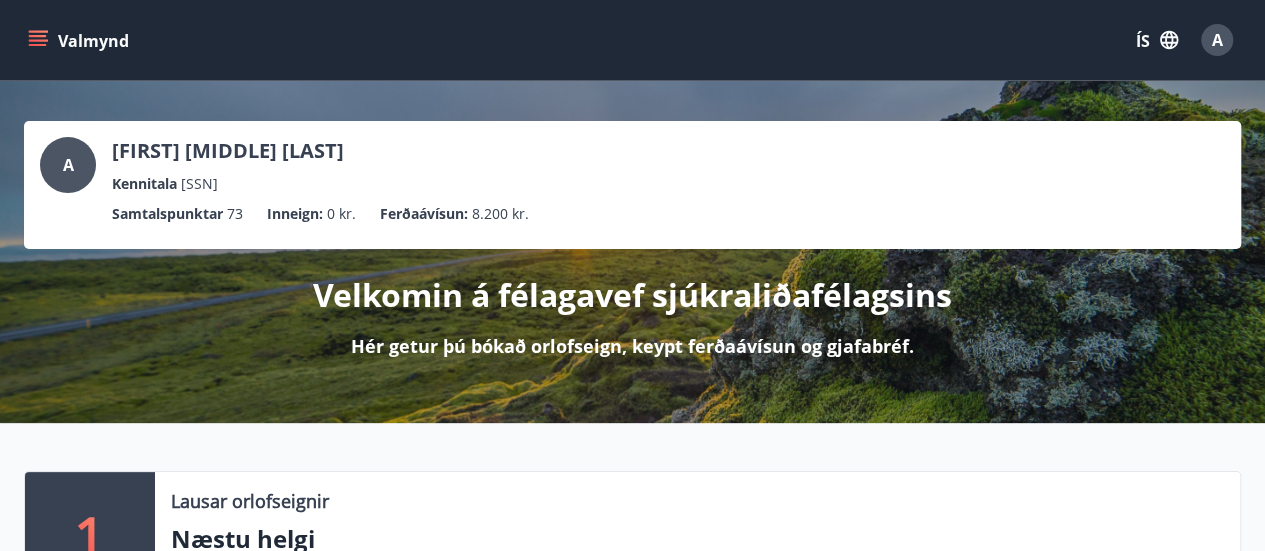 click at bounding box center [40, 40] 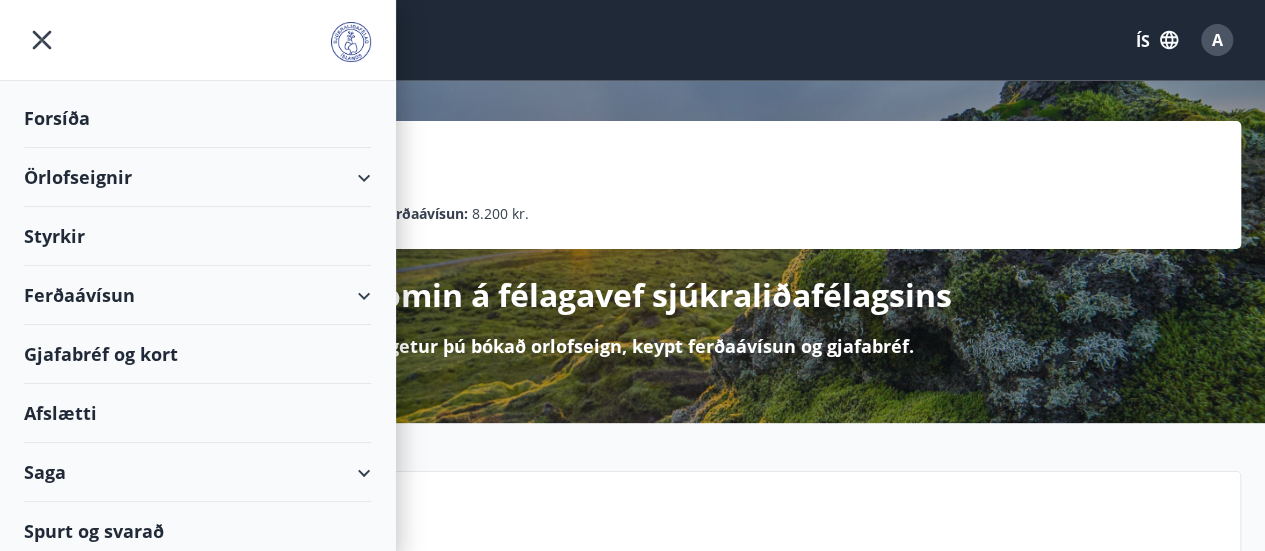 click on "Gjafabréf og kort" at bounding box center [101, 354] 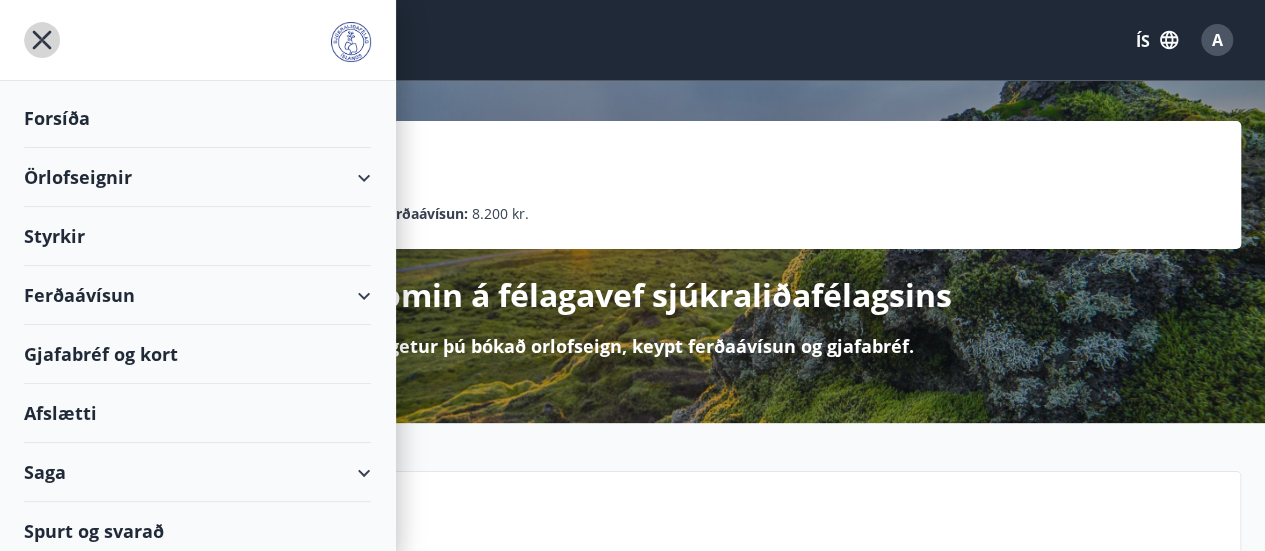 click at bounding box center (42, 40) 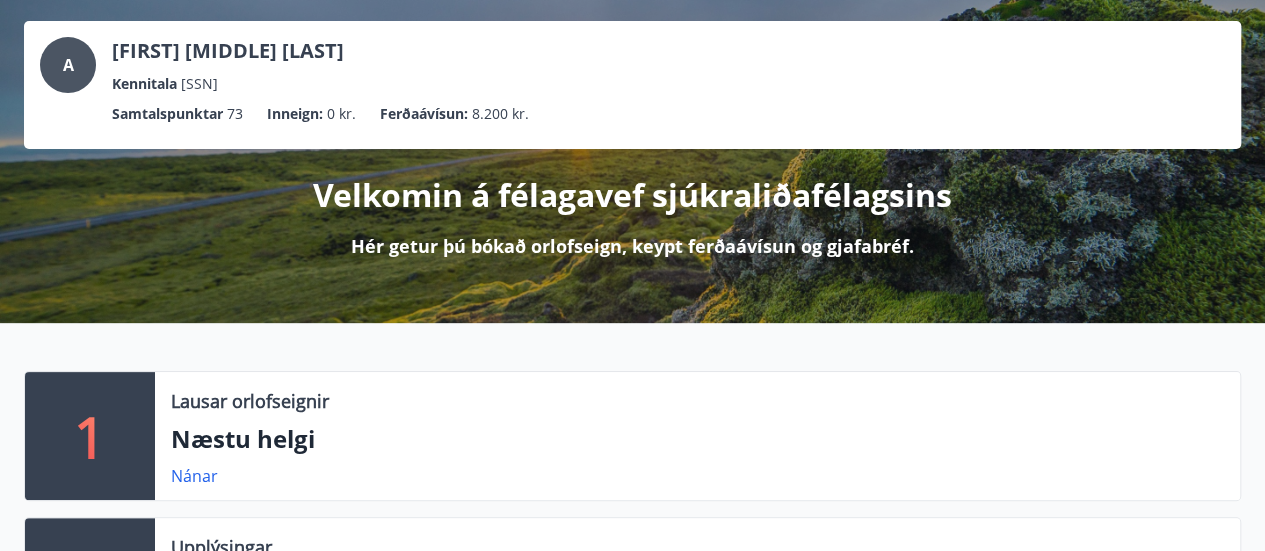 scroll, scrollTop: 0, scrollLeft: 0, axis: both 